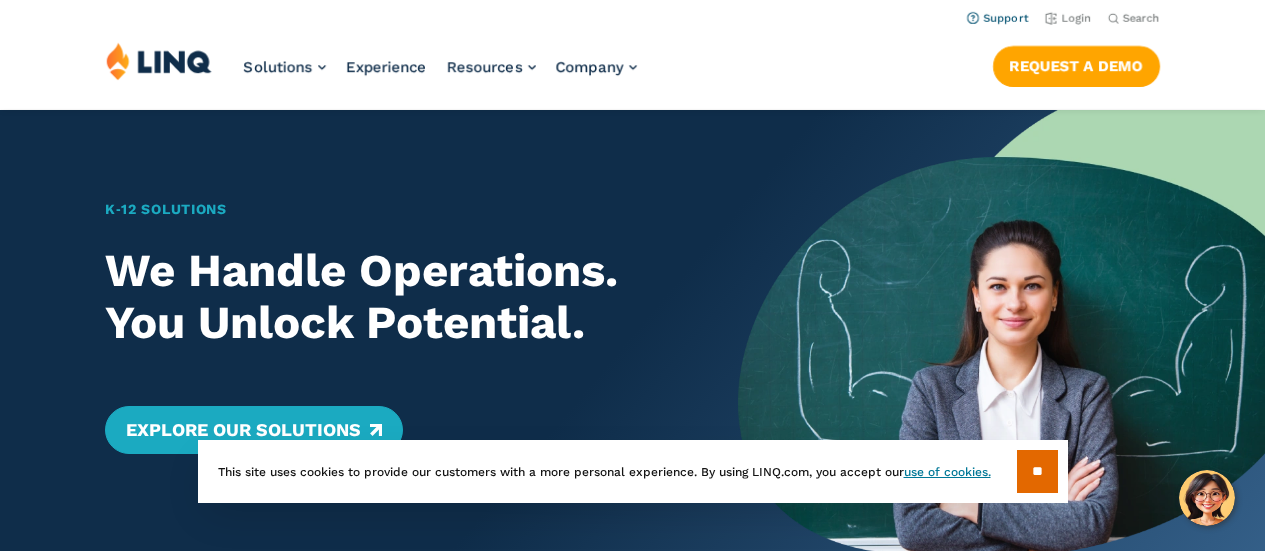 scroll, scrollTop: 0, scrollLeft: 0, axis: both 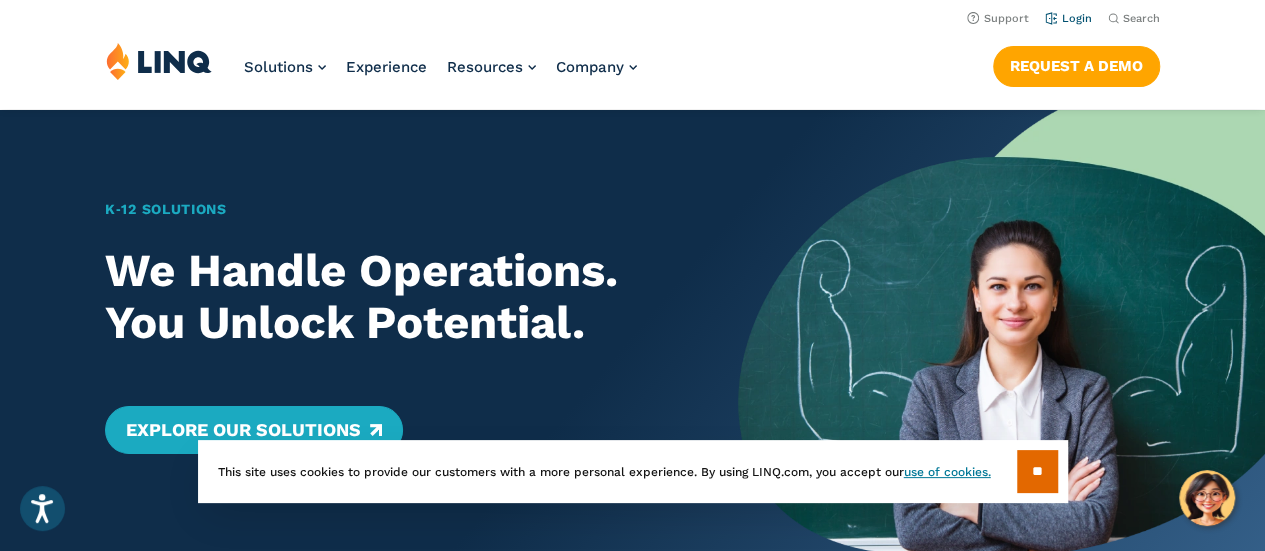 click on "Login" at bounding box center [1068, 18] 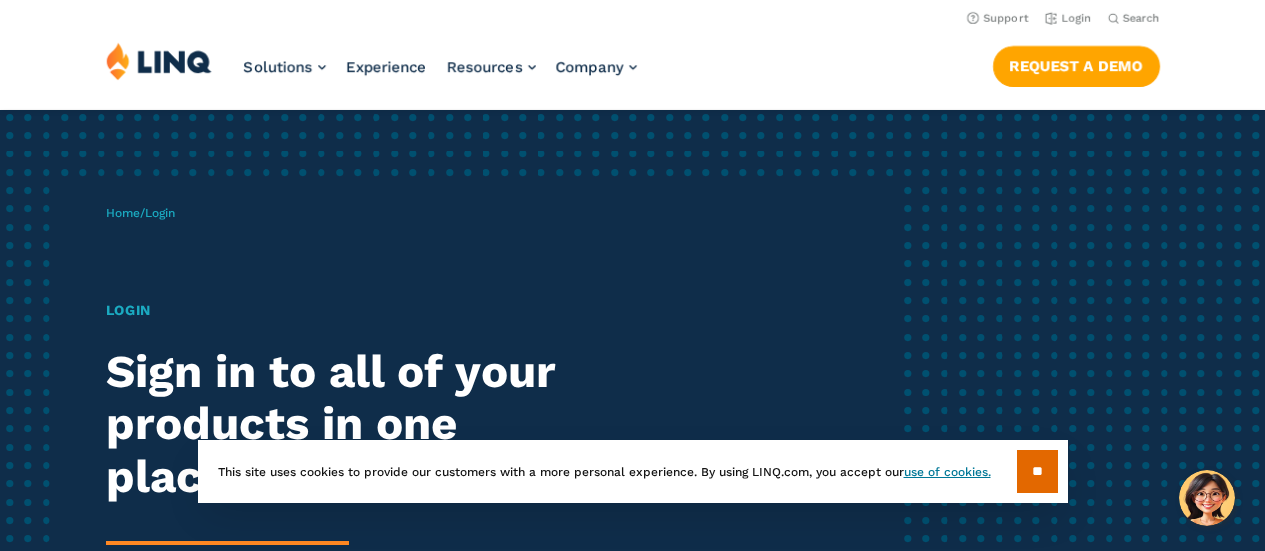 scroll, scrollTop: 0, scrollLeft: 0, axis: both 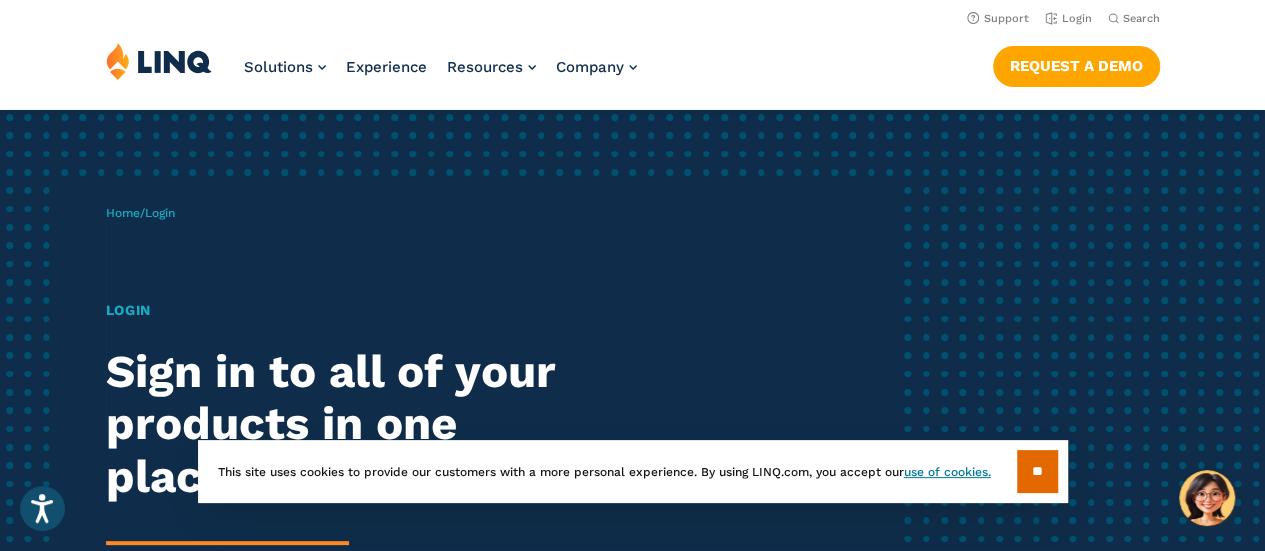 click on "Home  /  Login
Login
Sign in to all of your products in one place.
LINQ brings together students, parents and all your departments to improve efficiency and transparency." at bounding box center [501, 461] 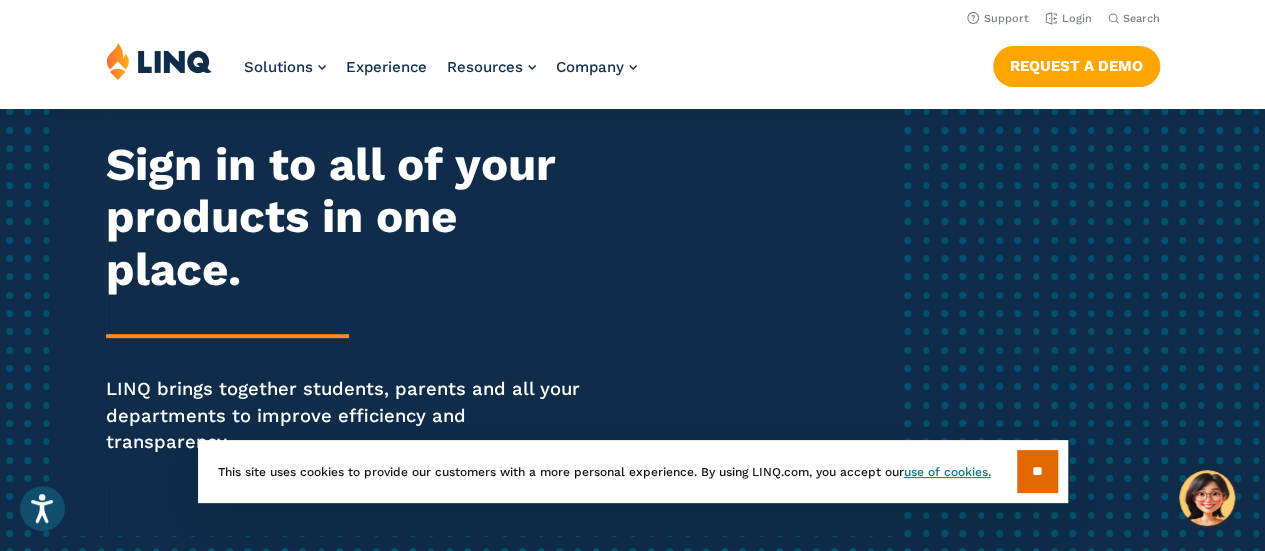 scroll, scrollTop: 100, scrollLeft: 0, axis: vertical 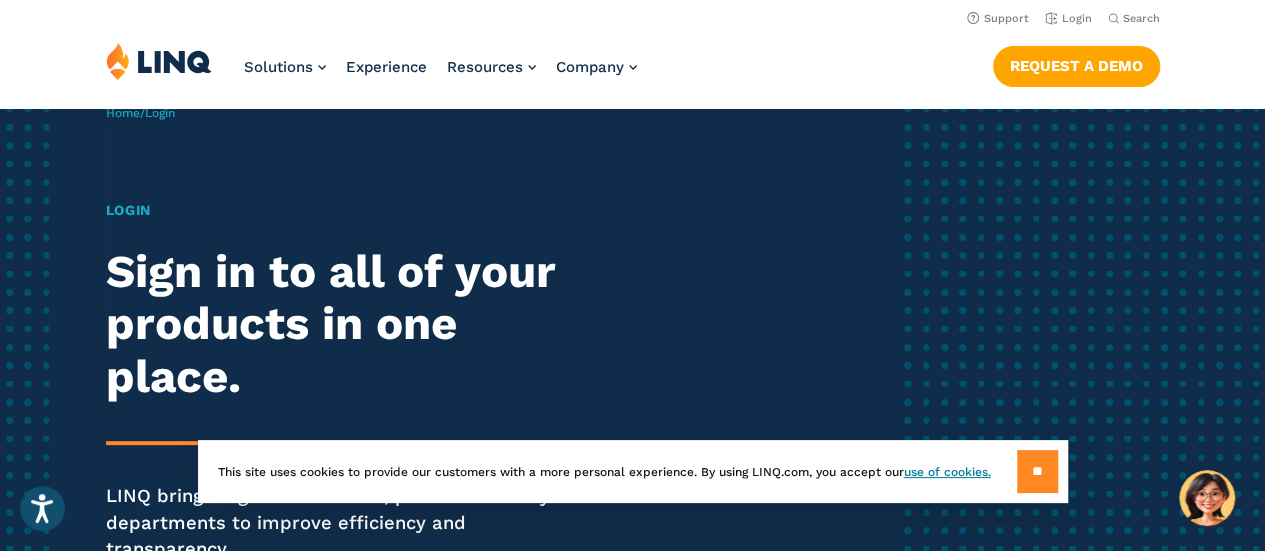 click on "**" at bounding box center (1037, 471) 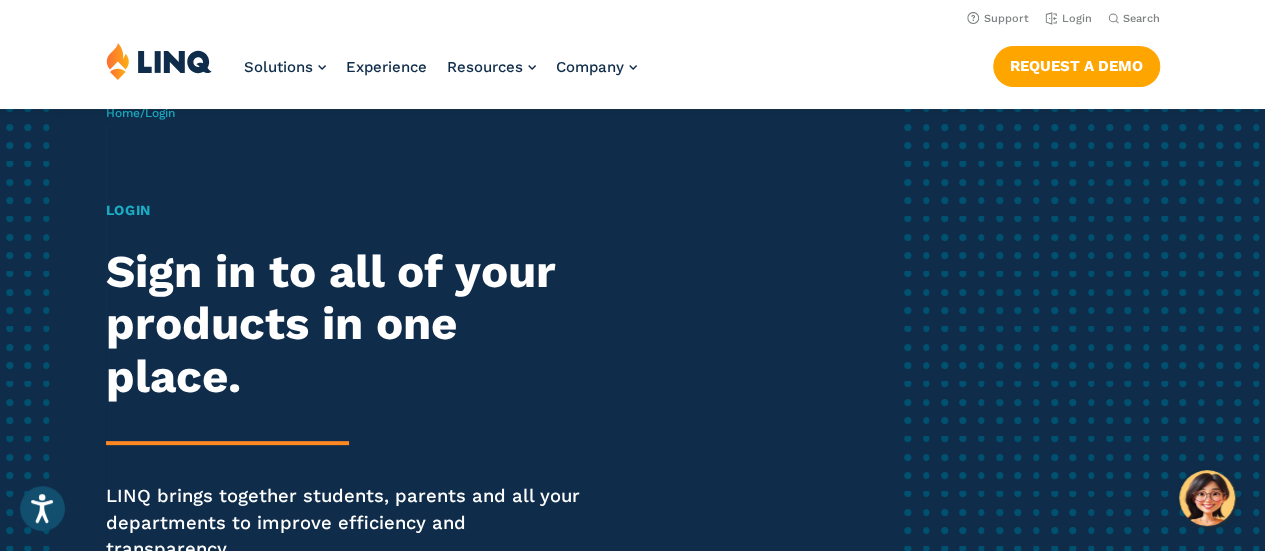 scroll, scrollTop: 0, scrollLeft: 0, axis: both 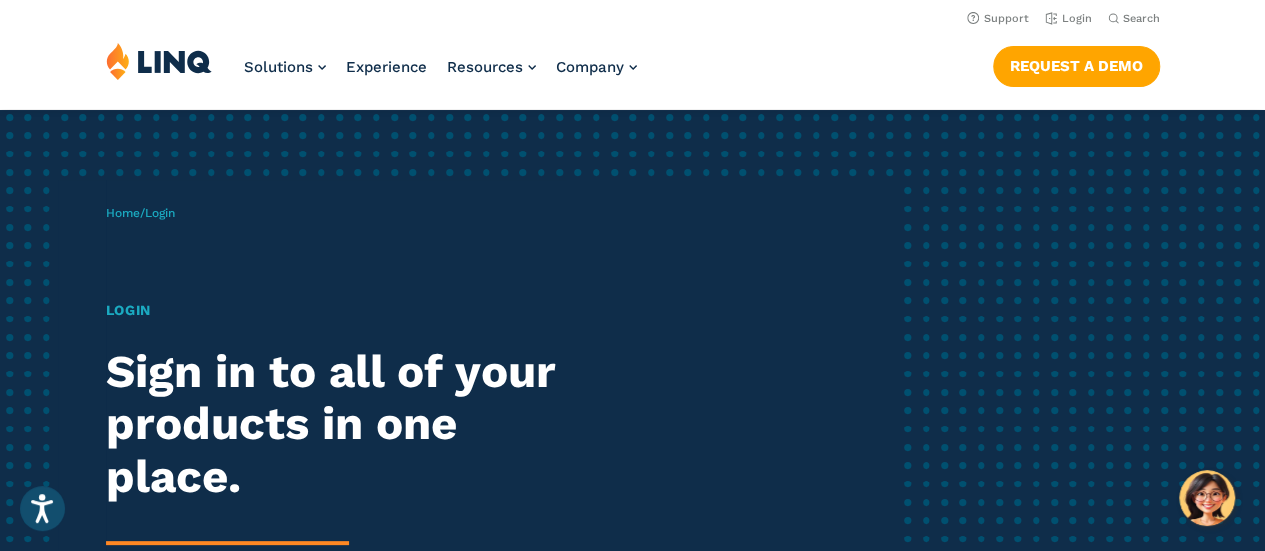 click on "Login" at bounding box center (160, 213) 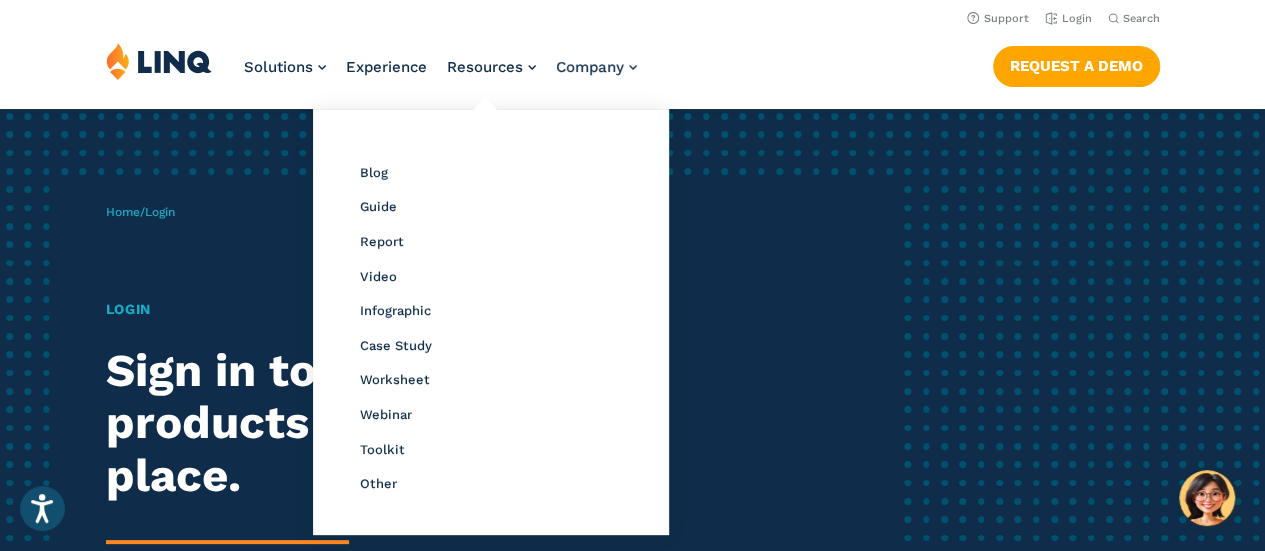 scroll, scrollTop: 0, scrollLeft: 0, axis: both 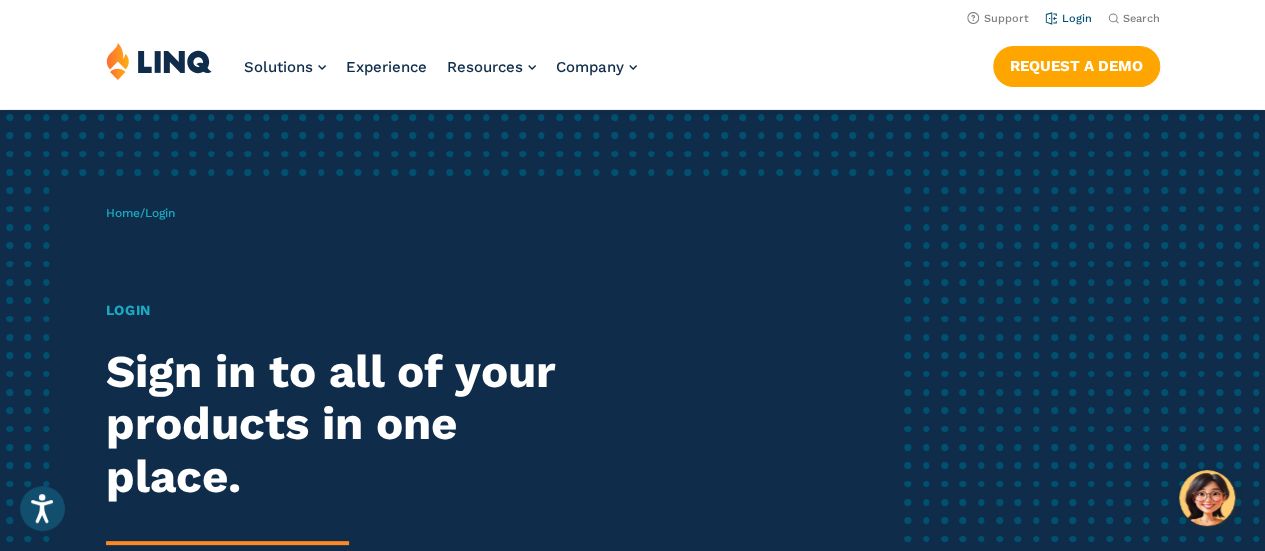 click on "Login" at bounding box center (1068, 18) 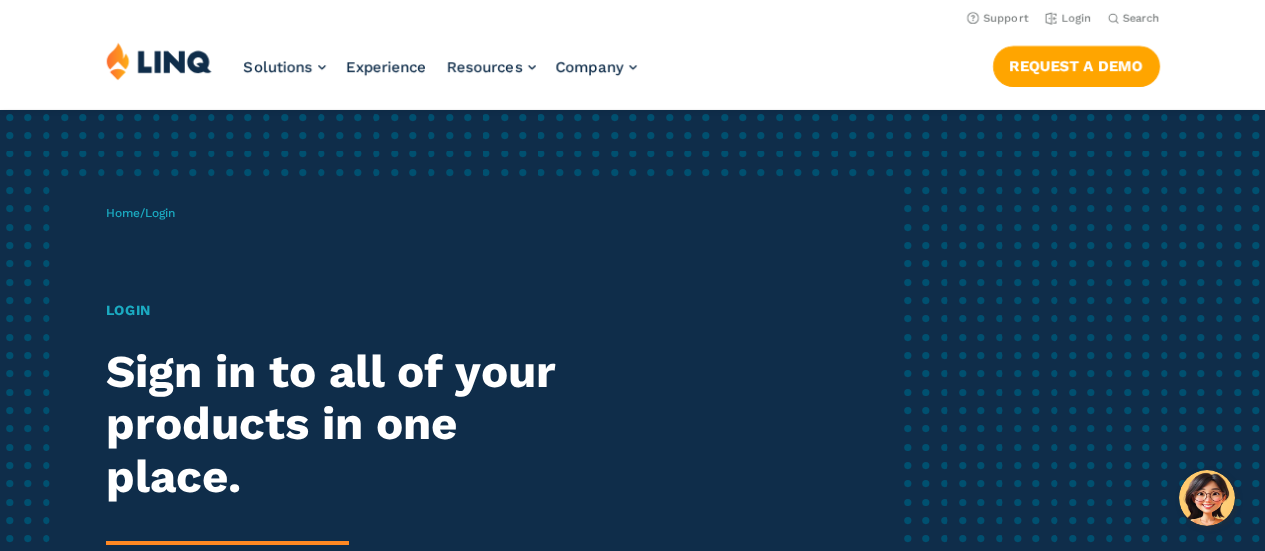 scroll, scrollTop: 0, scrollLeft: 0, axis: both 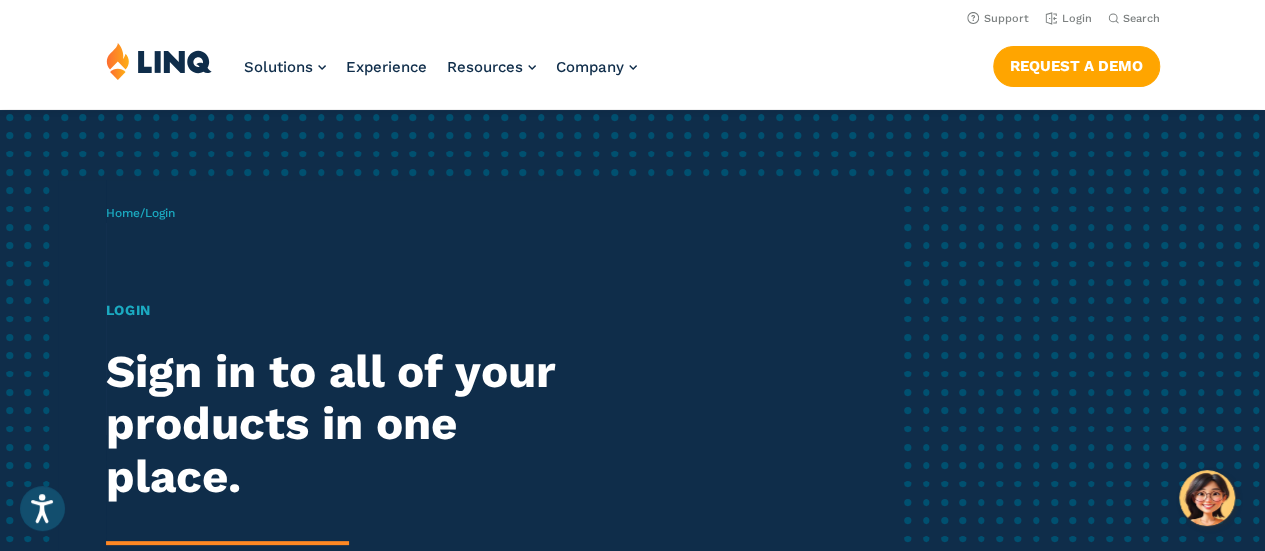 click on "Home  /  Login
Login
Sign in to all of your products in one place.
LINQ brings together students, parents and all your departments to improve efficiency and transparency." at bounding box center (501, 461) 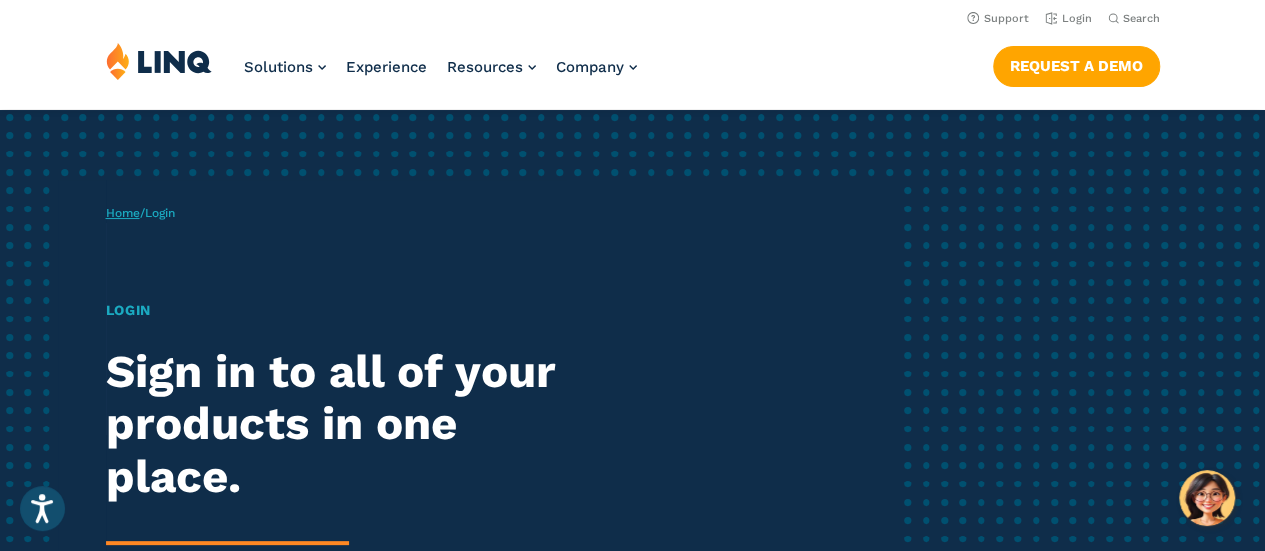 click on "Home" at bounding box center [123, 213] 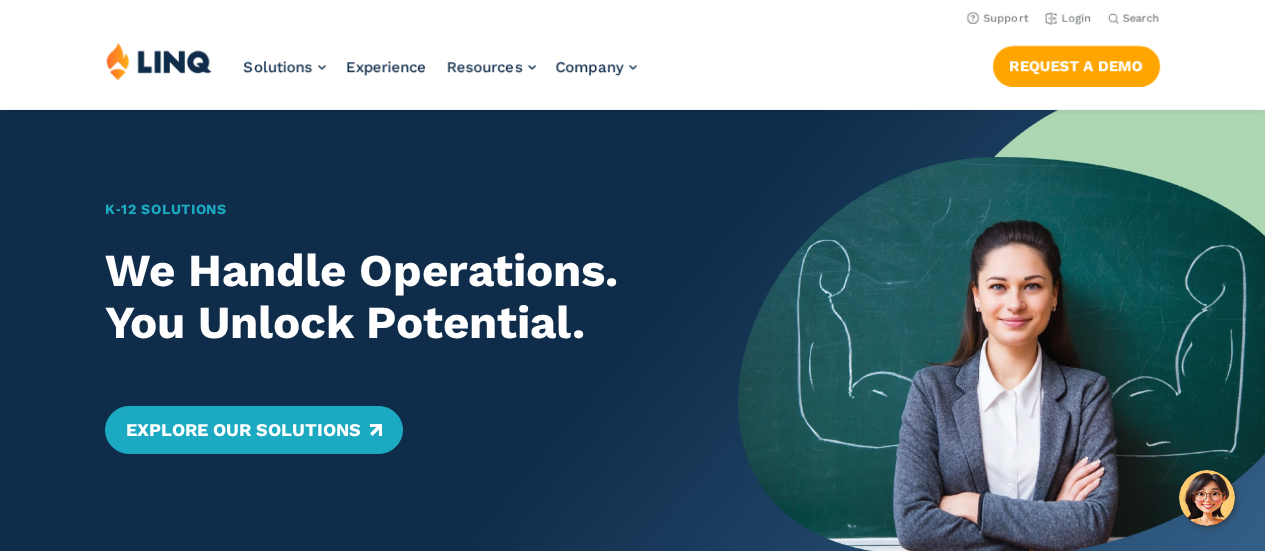 scroll, scrollTop: 0, scrollLeft: 0, axis: both 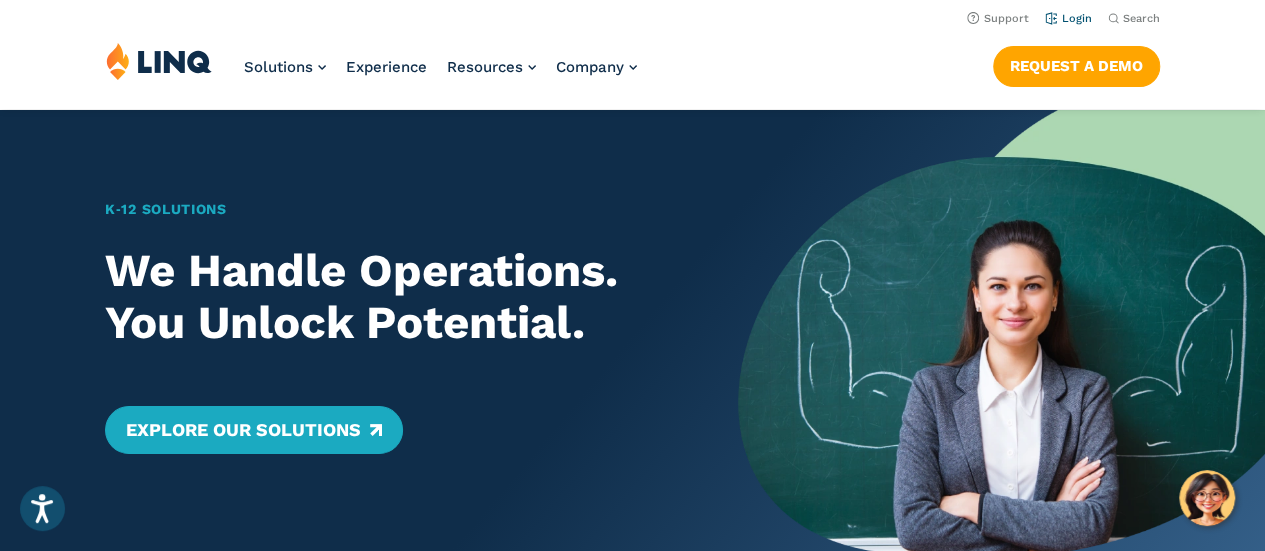 click on "Login" at bounding box center [1068, 18] 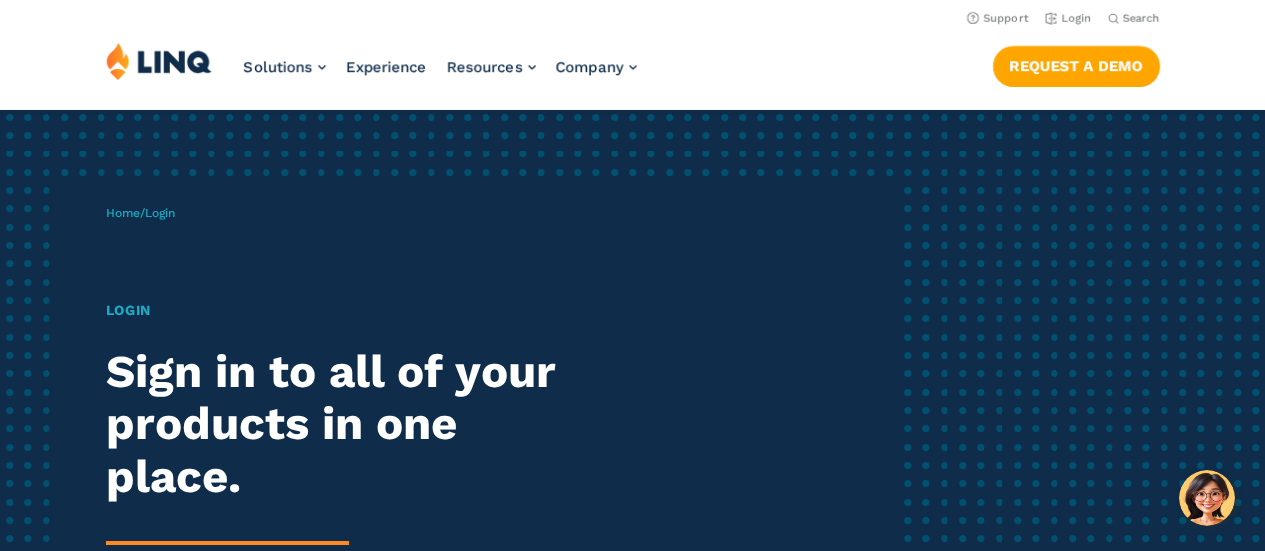 scroll, scrollTop: 0, scrollLeft: 0, axis: both 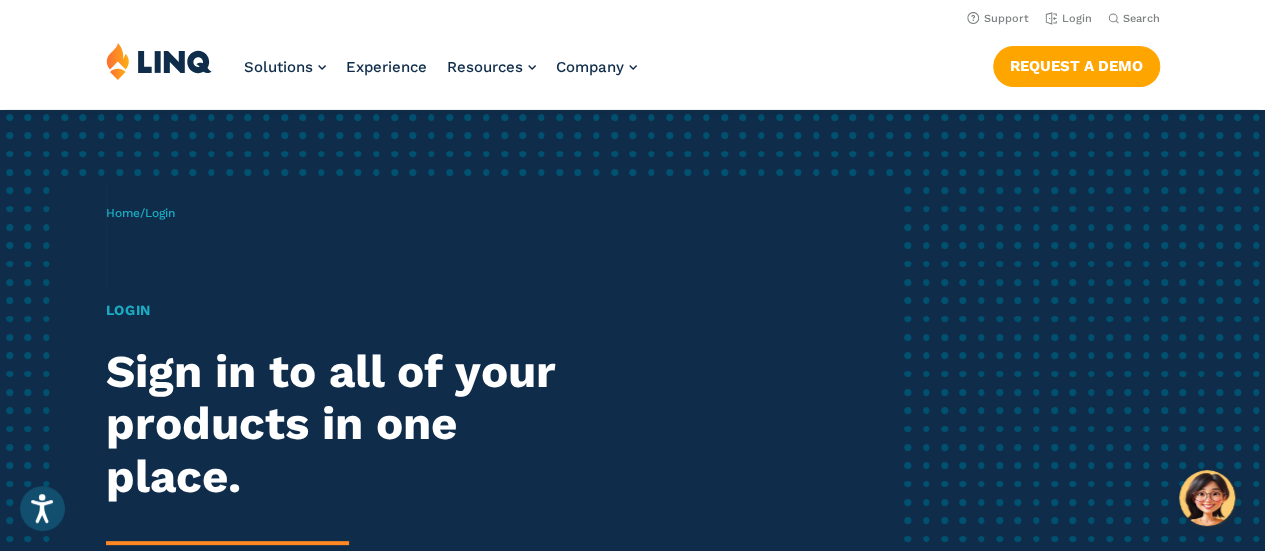 click on "Login" at bounding box center [349, 310] 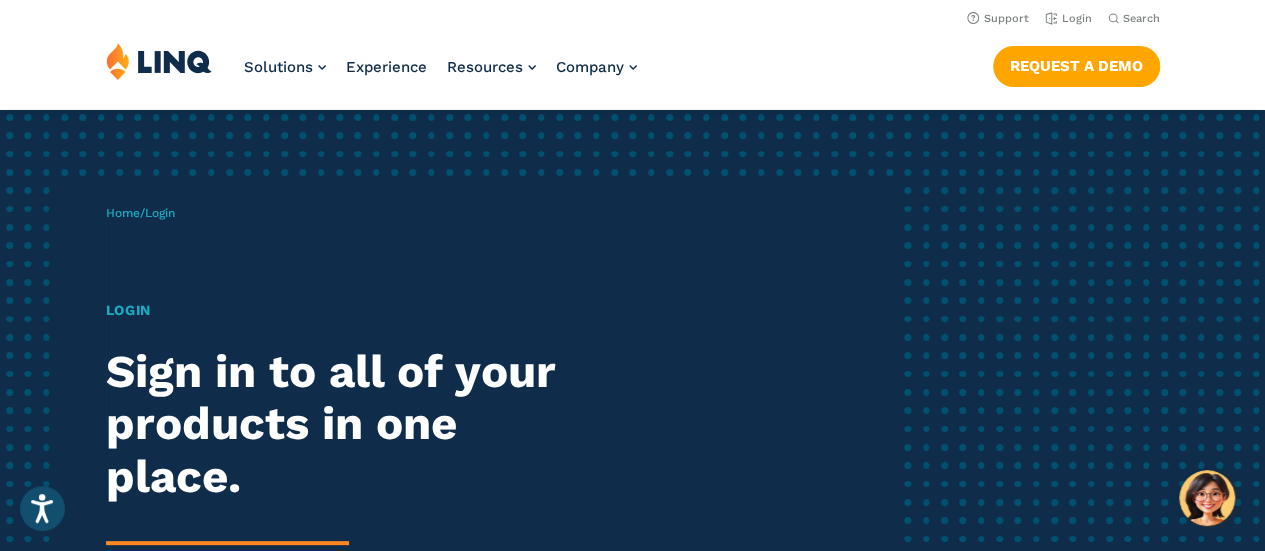click on "Login" at bounding box center [349, 310] 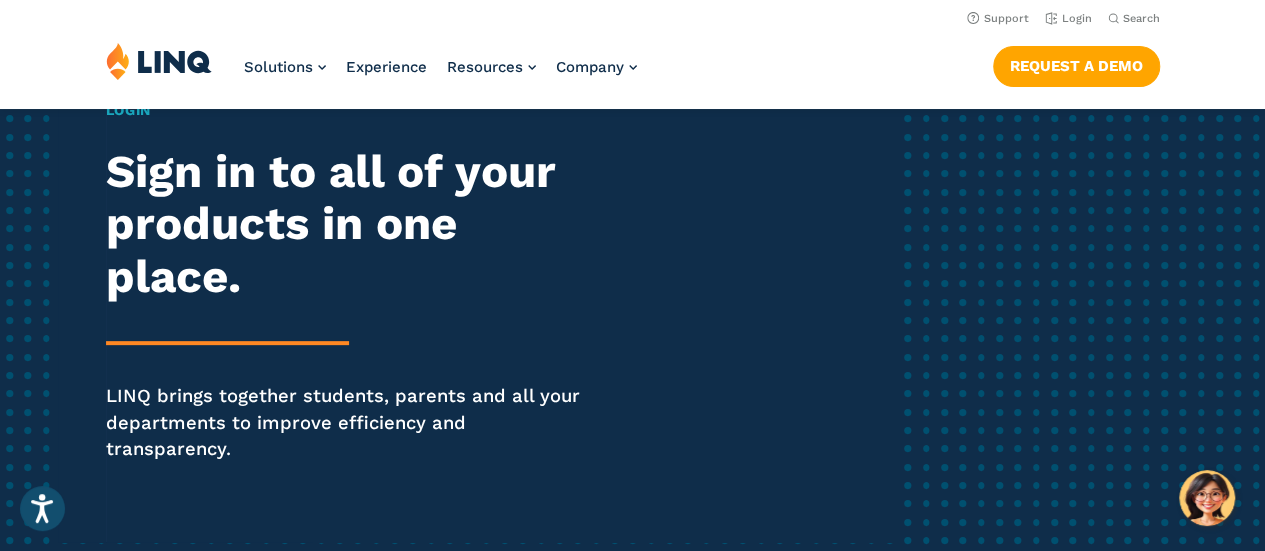scroll, scrollTop: 0, scrollLeft: 0, axis: both 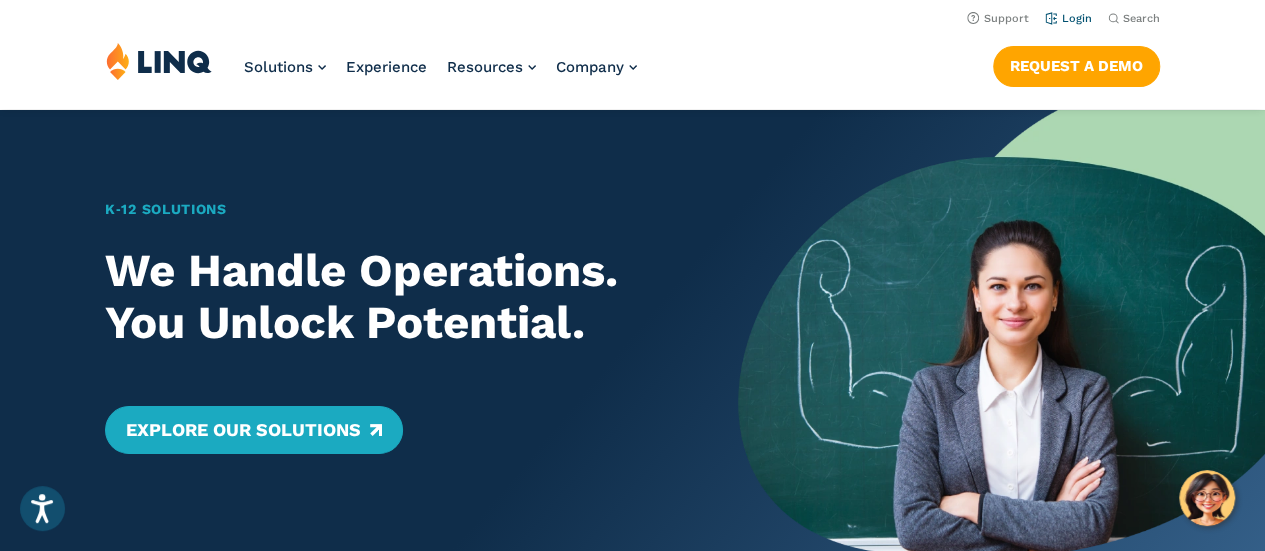 click on "Login" at bounding box center (1068, 18) 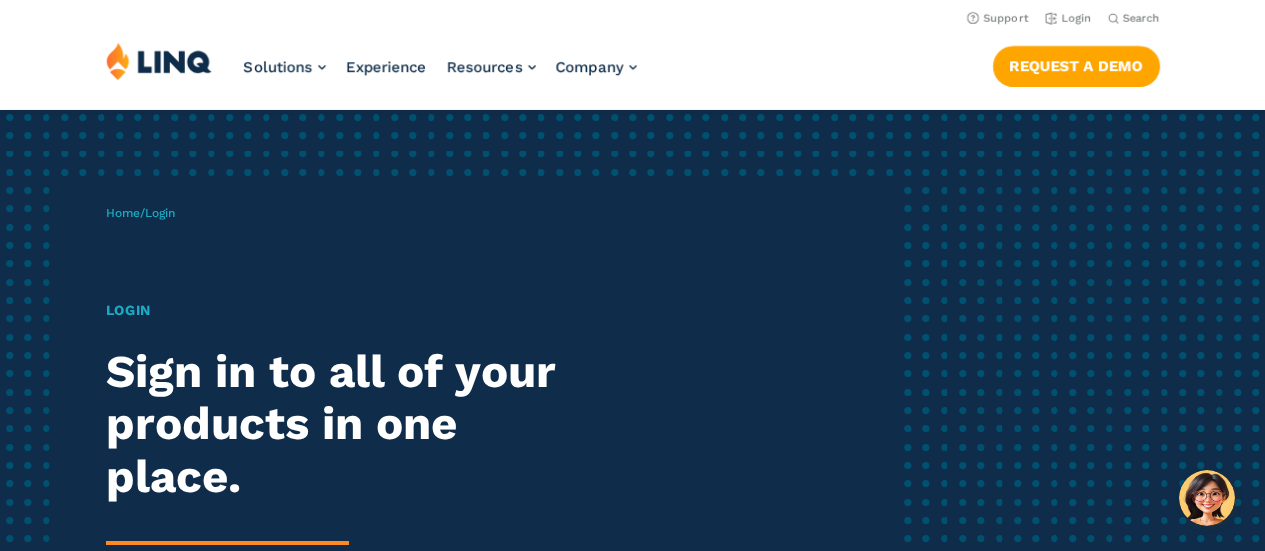 scroll, scrollTop: 0, scrollLeft: 0, axis: both 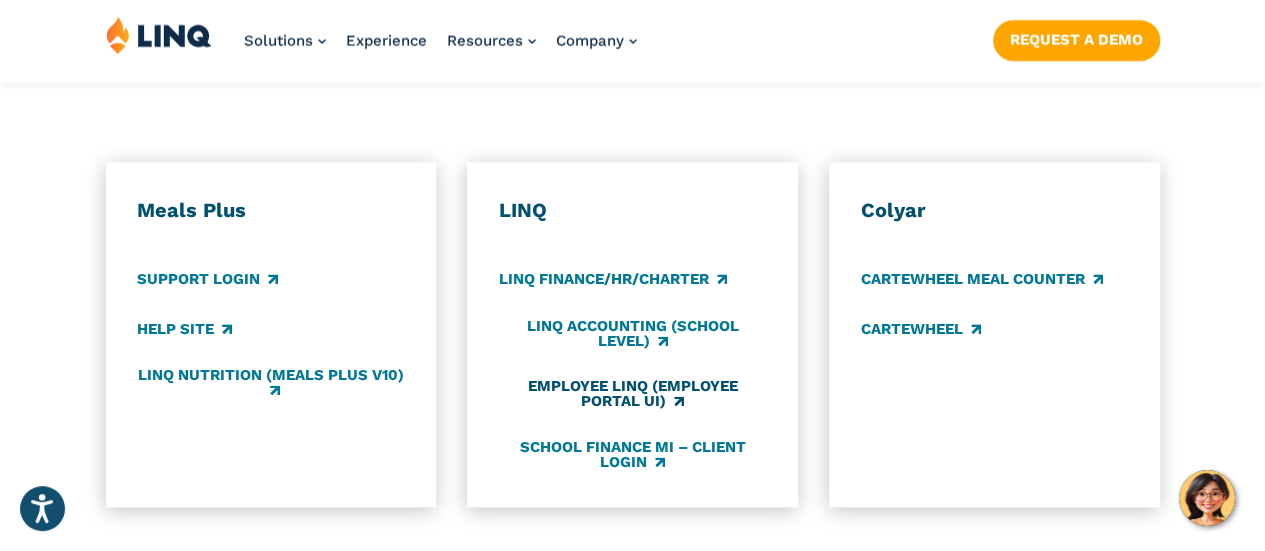 click on "Employee LINQ (Employee Portal UI)" at bounding box center [632, 394] 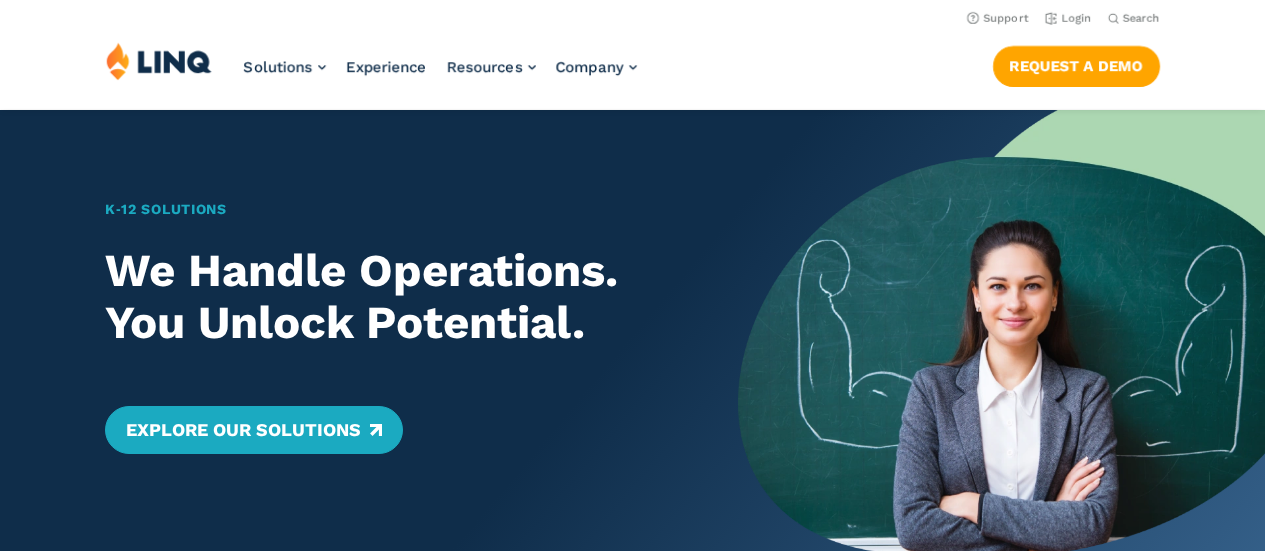 scroll, scrollTop: 0, scrollLeft: 0, axis: both 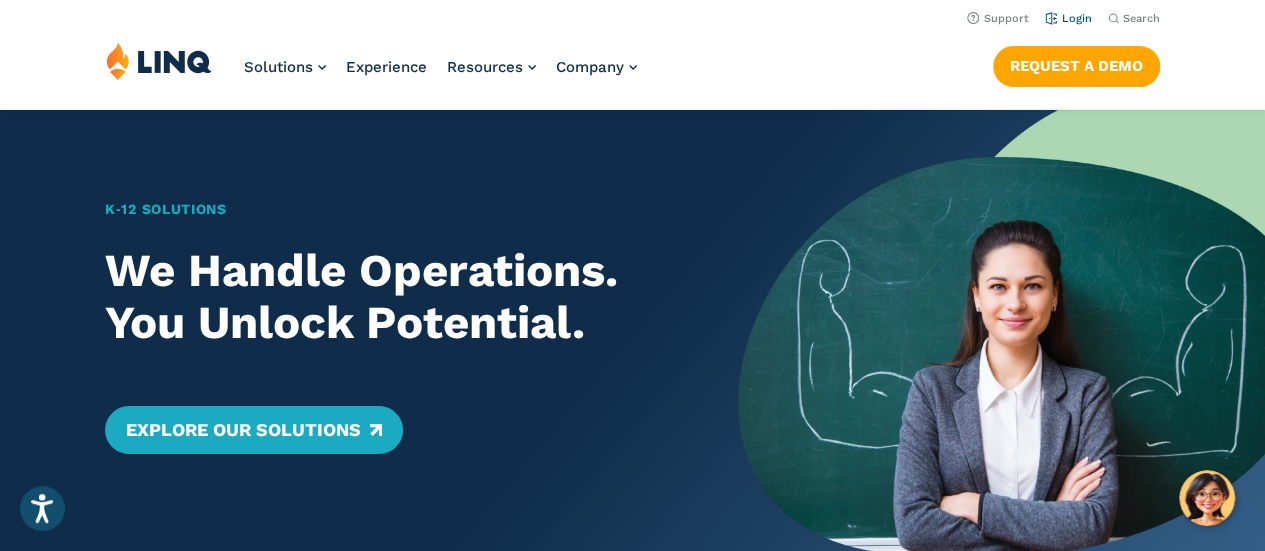 click on "Login" at bounding box center (1068, 18) 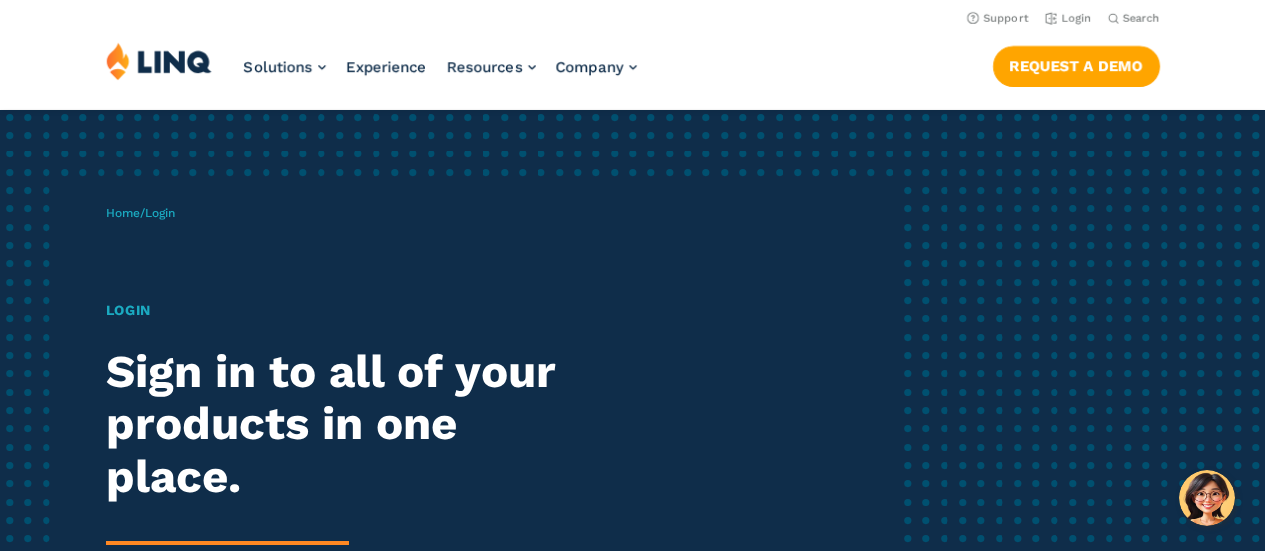 scroll, scrollTop: 0, scrollLeft: 0, axis: both 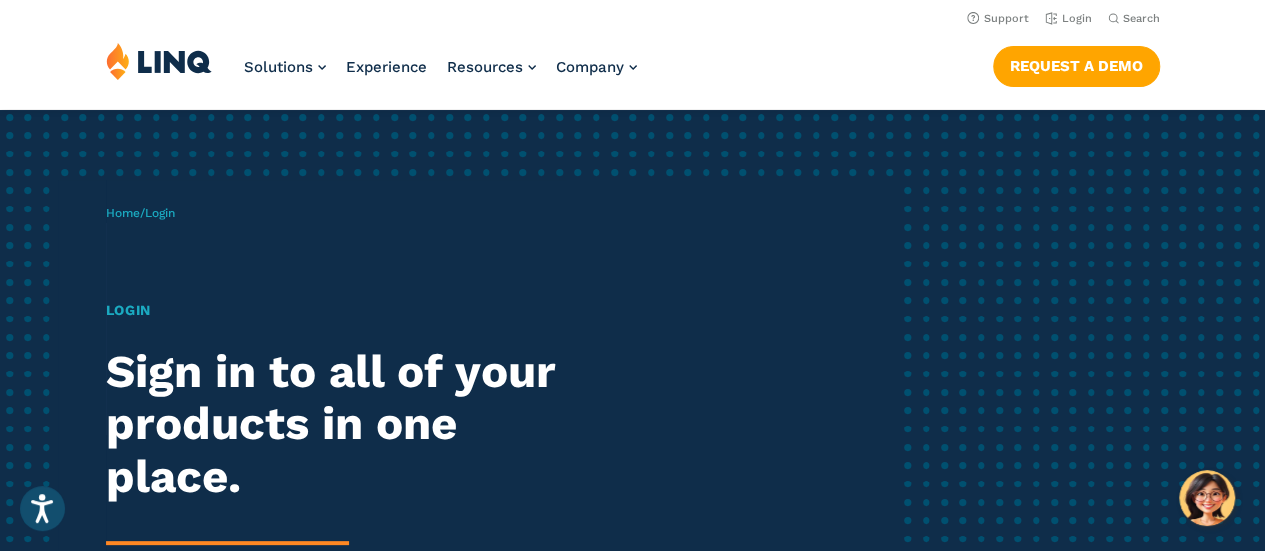 click on "Login" at bounding box center (349, 310) 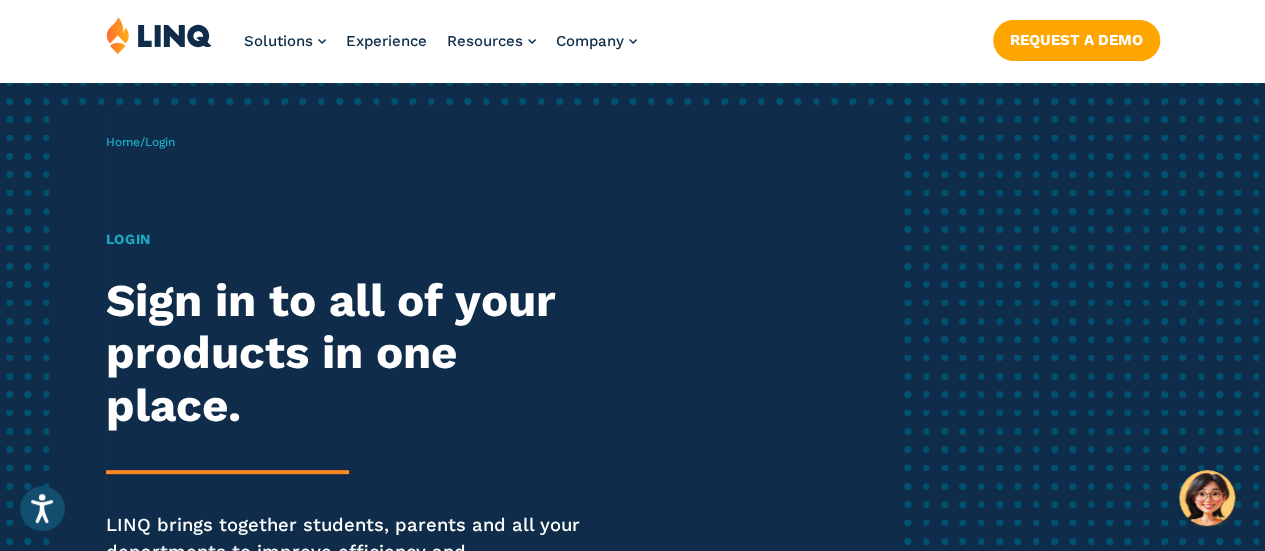 scroll, scrollTop: 200, scrollLeft: 0, axis: vertical 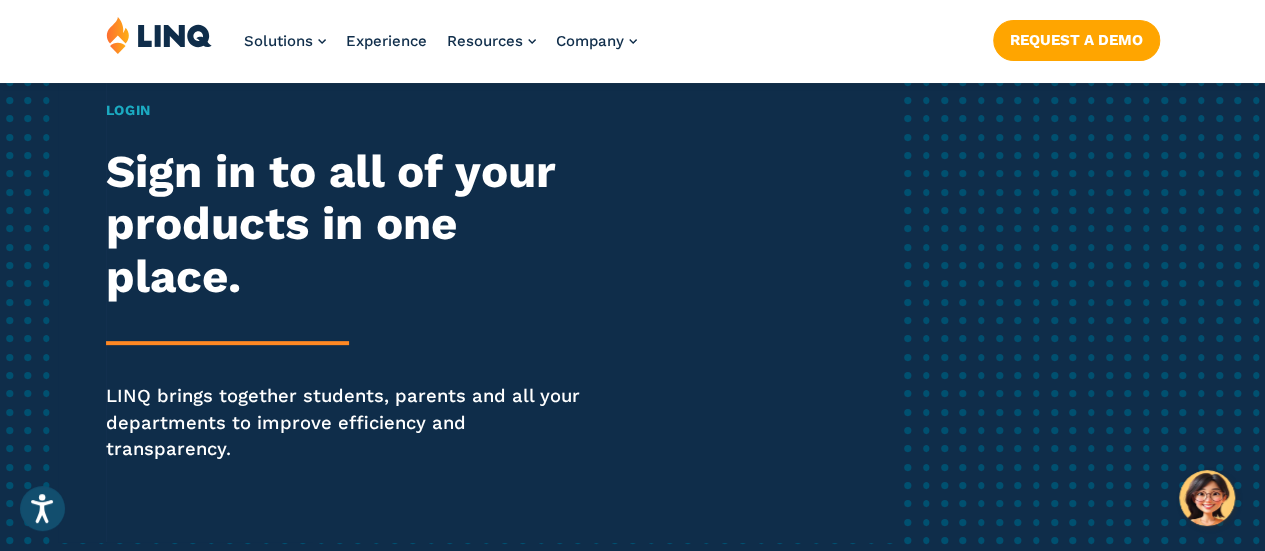 click on "Login
Sign in to all of your products in one place.
LINQ brings together students, parents and all your departments to improve efficiency and transparency." at bounding box center [349, 309] 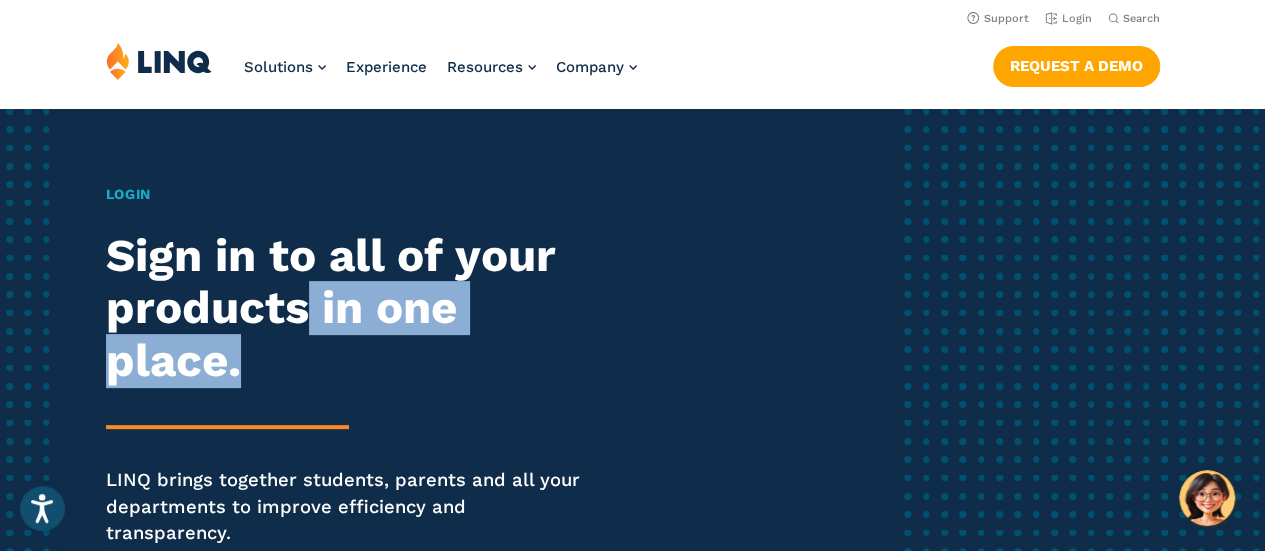 scroll, scrollTop: 0, scrollLeft: 0, axis: both 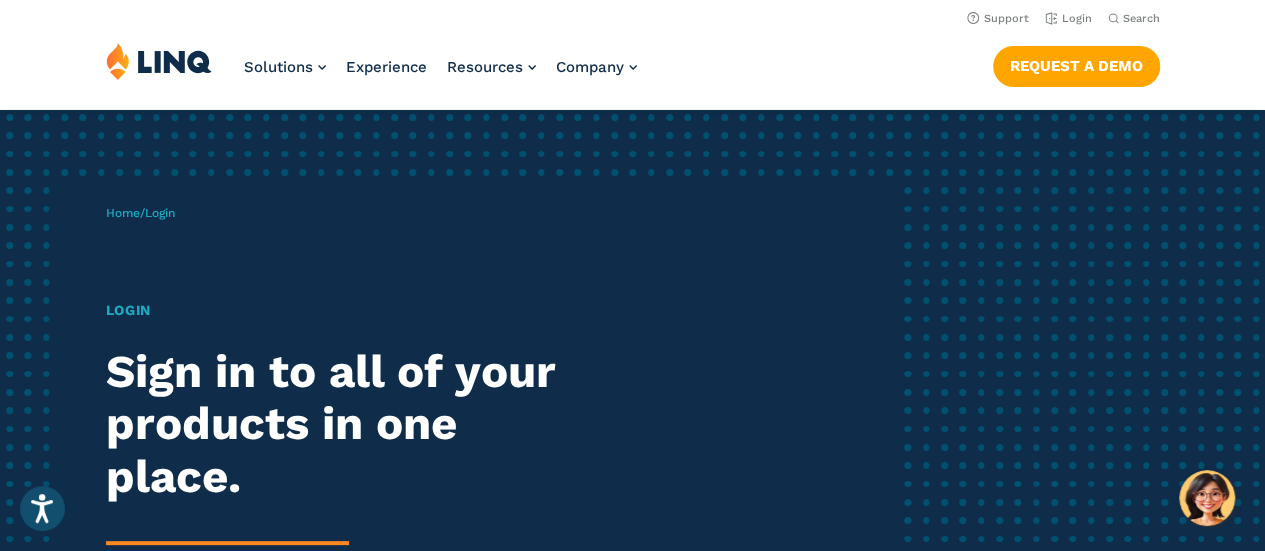 click on "Login" at bounding box center (160, 213) 